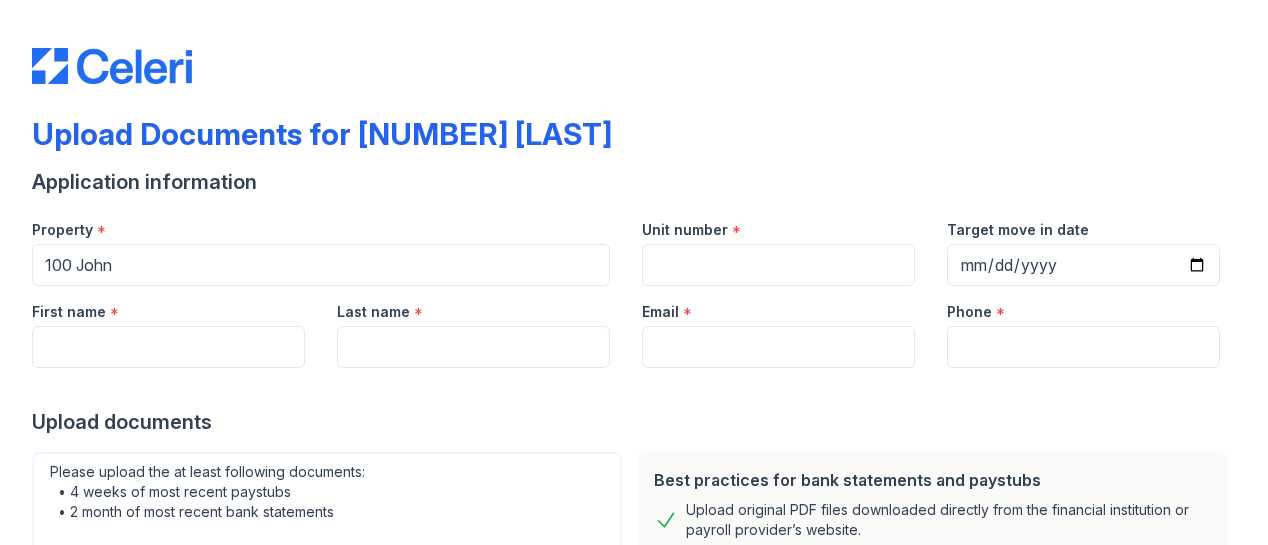 scroll, scrollTop: 0, scrollLeft: 0, axis: both 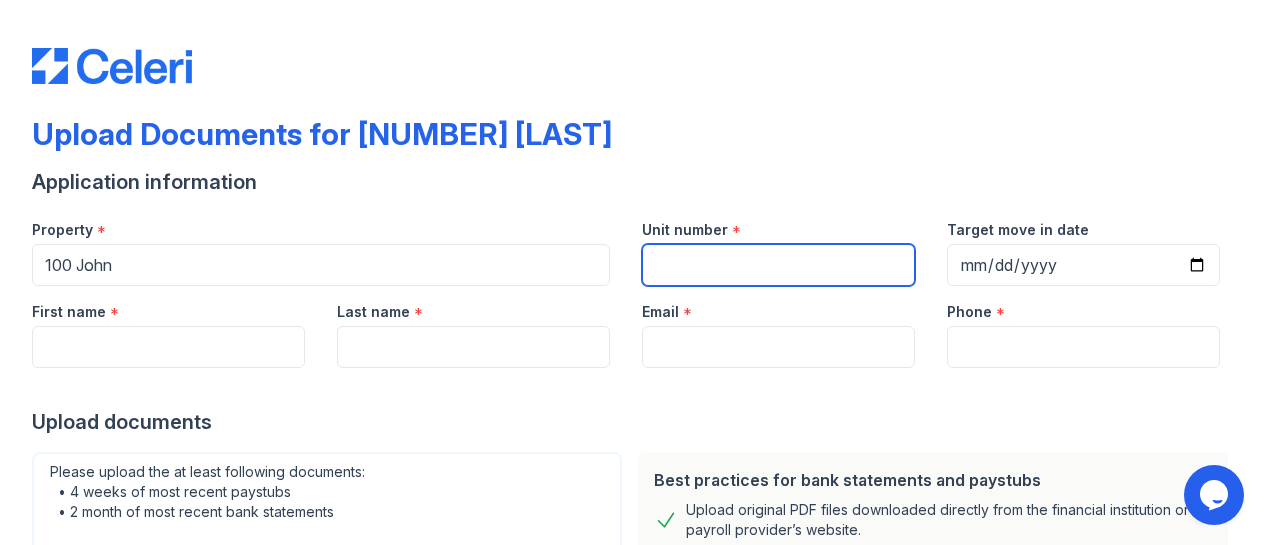 click on "Unit number" at bounding box center (778, 265) 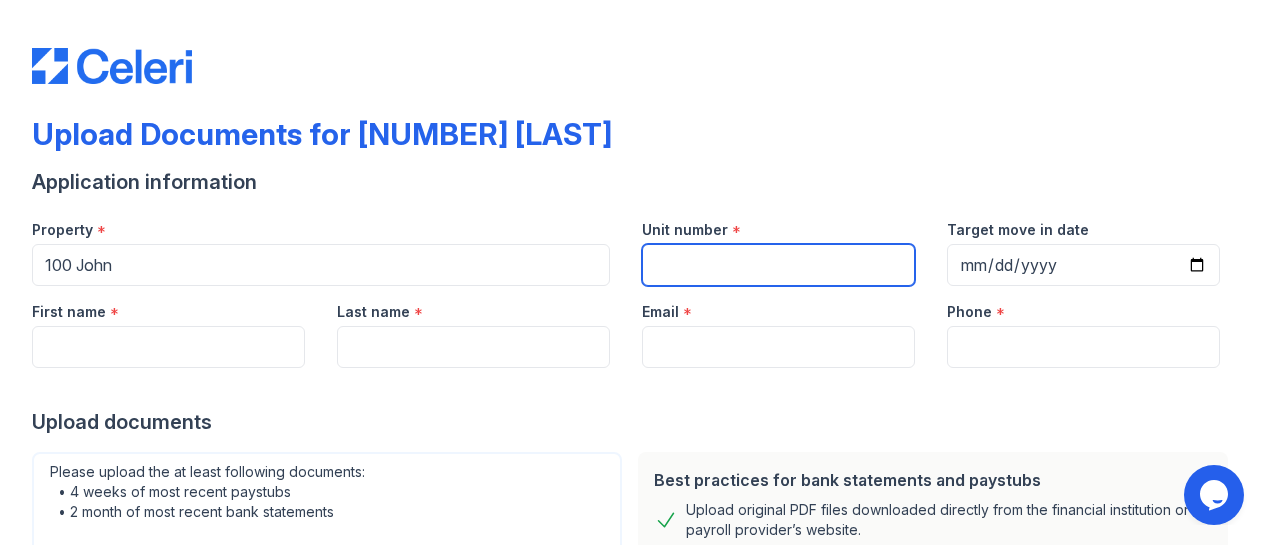 type on "2155" 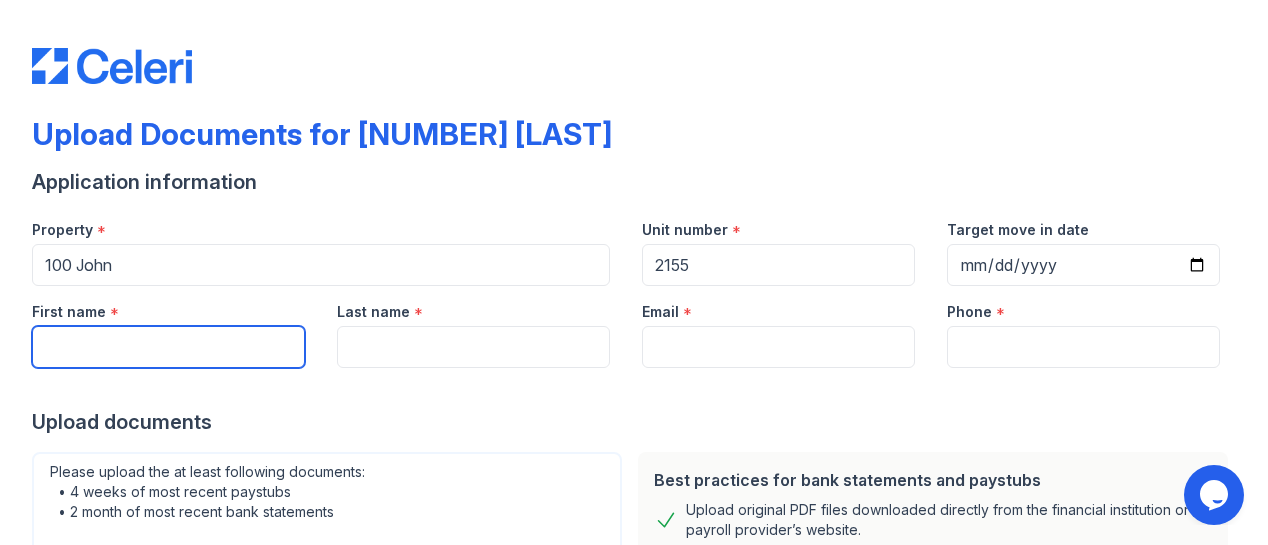 click on "First name" at bounding box center [168, 347] 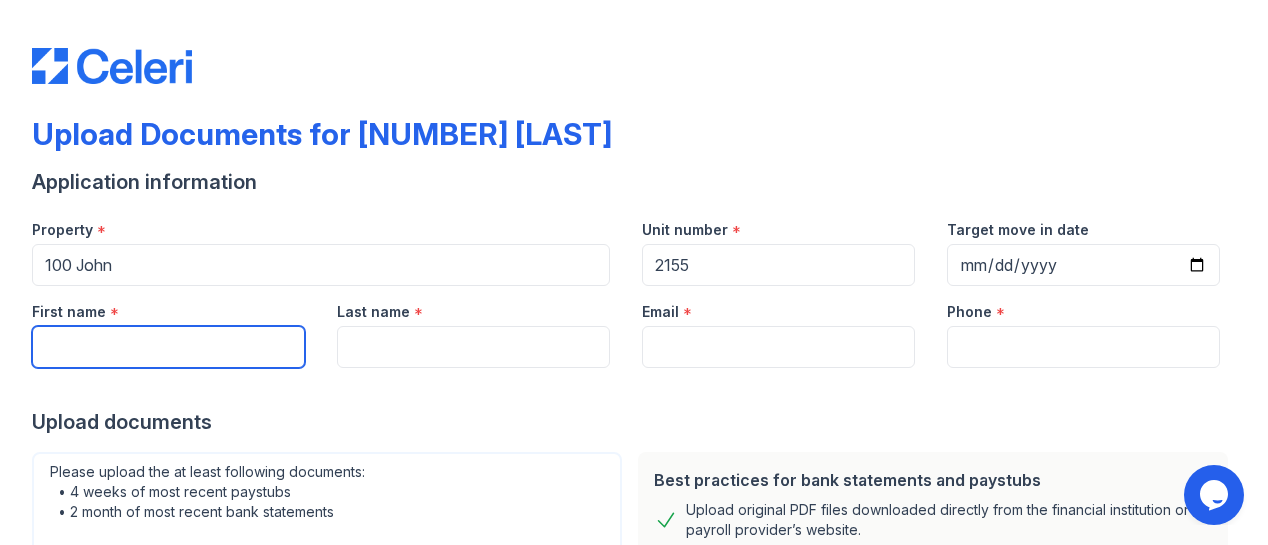 type on "Zelle" 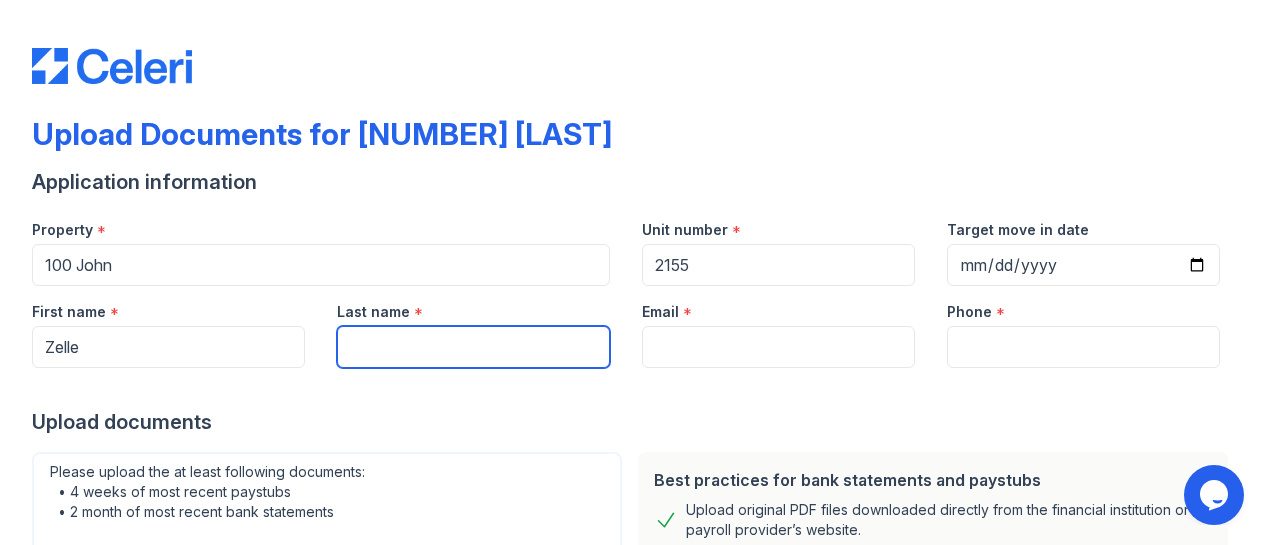 click on "Last name" at bounding box center (473, 347) 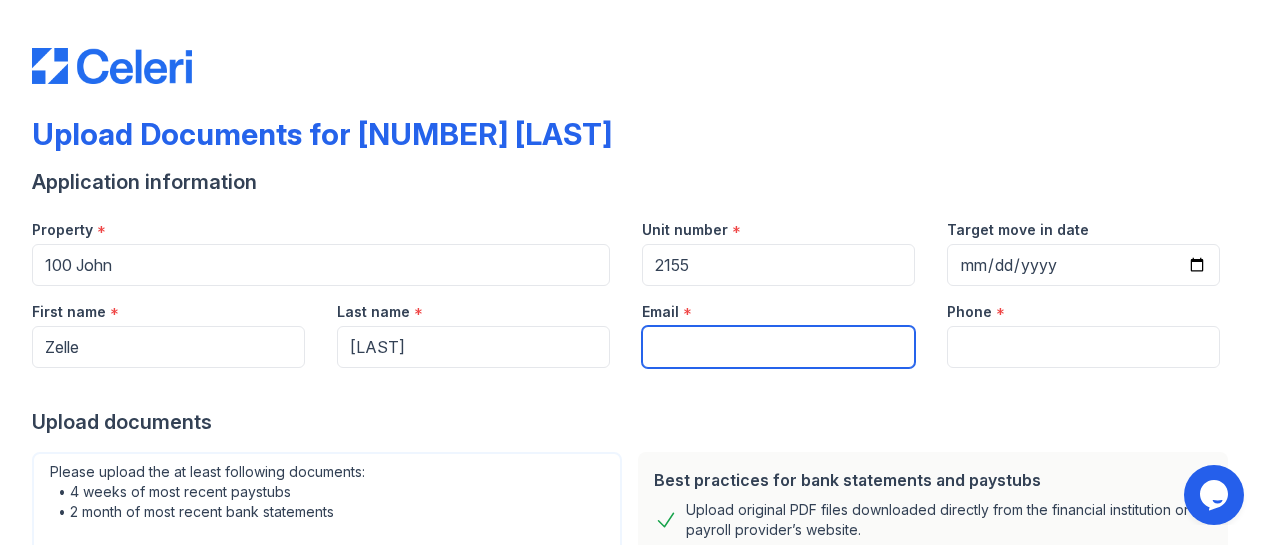 click on "Email" at bounding box center [778, 347] 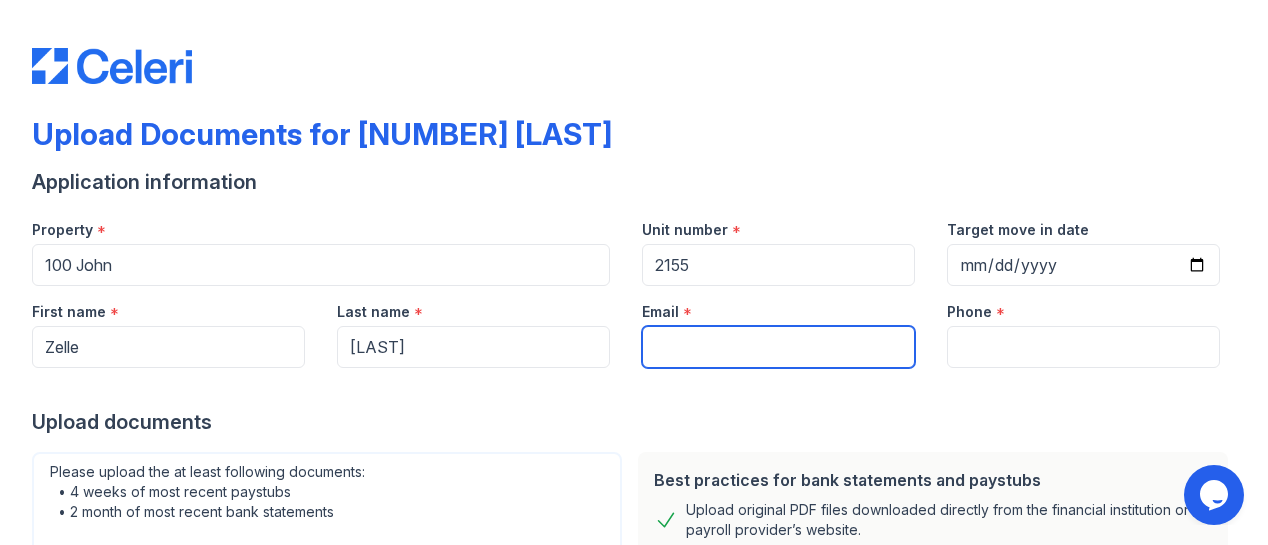 type on "[EMAIL]" 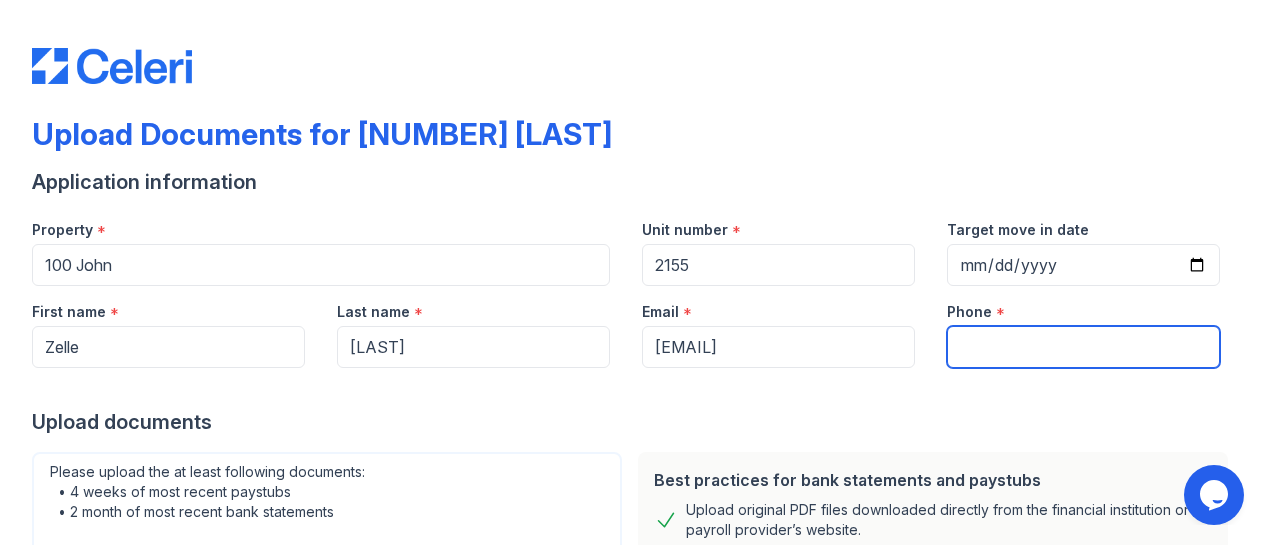 click on "Phone" at bounding box center (1083, 347) 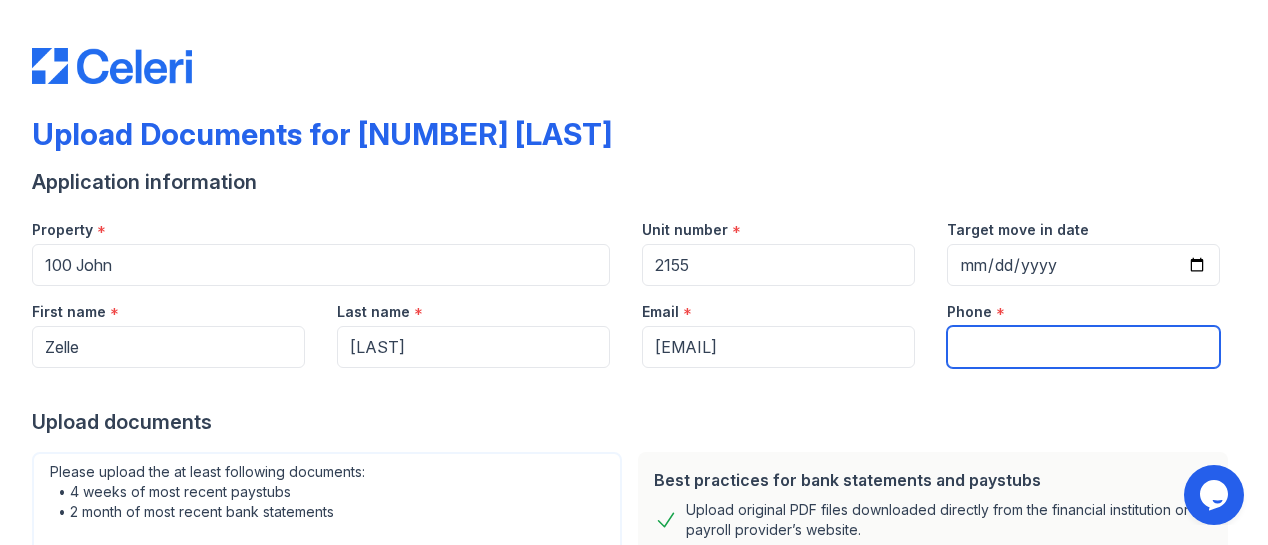 type on "[PHONE]" 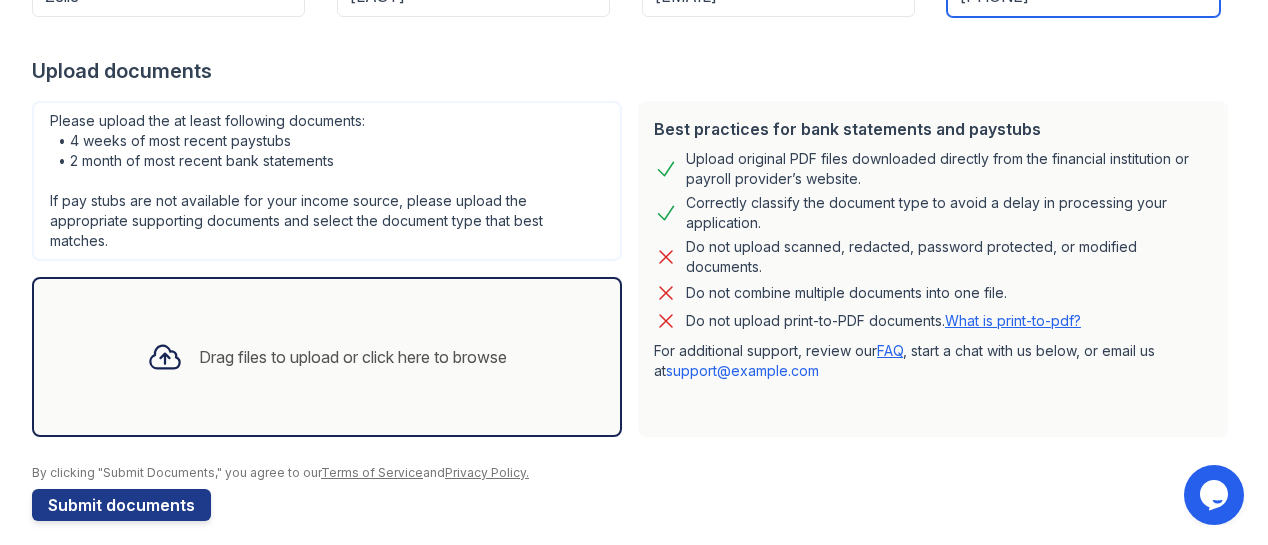 scroll, scrollTop: 354, scrollLeft: 0, axis: vertical 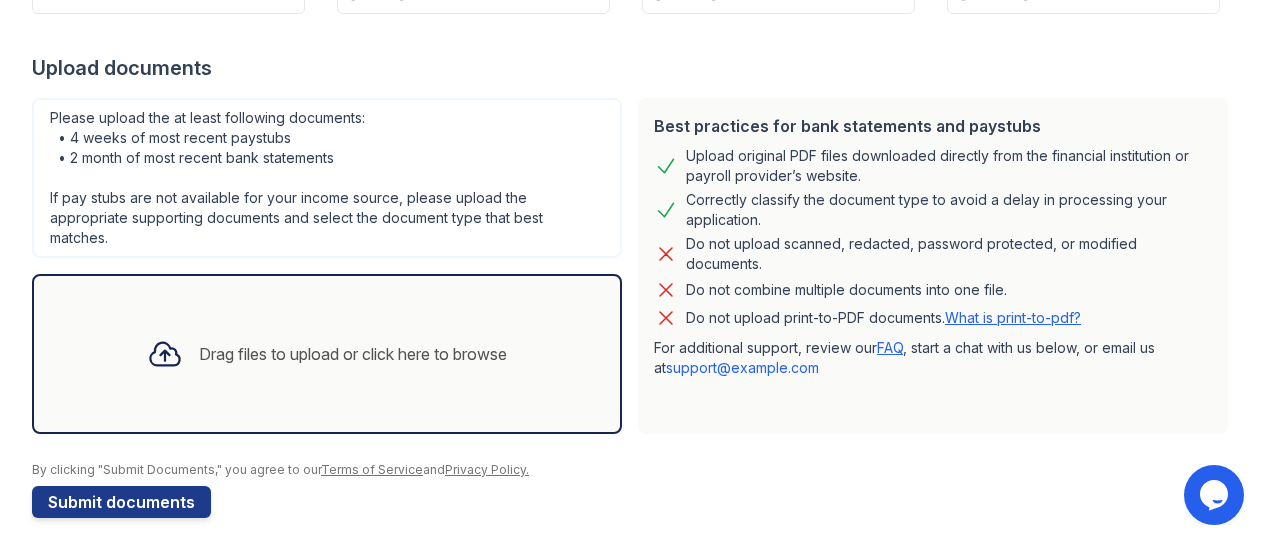 click on "Drag files to upload or click here to browse" at bounding box center (327, 354) 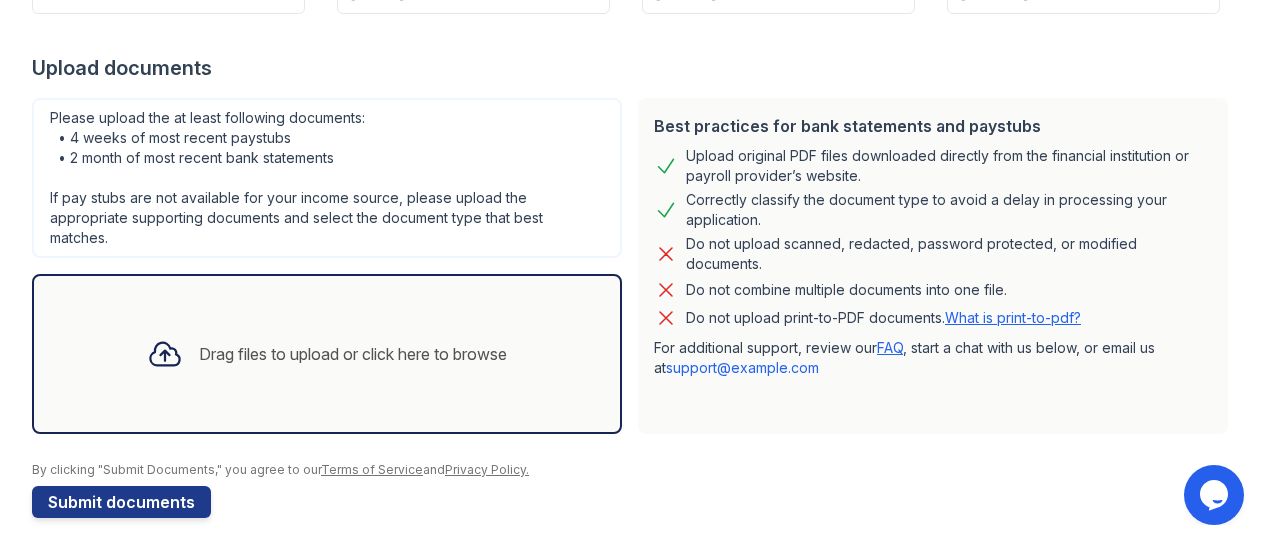 click on "Drag files to upload or click here to browse" at bounding box center [327, 354] 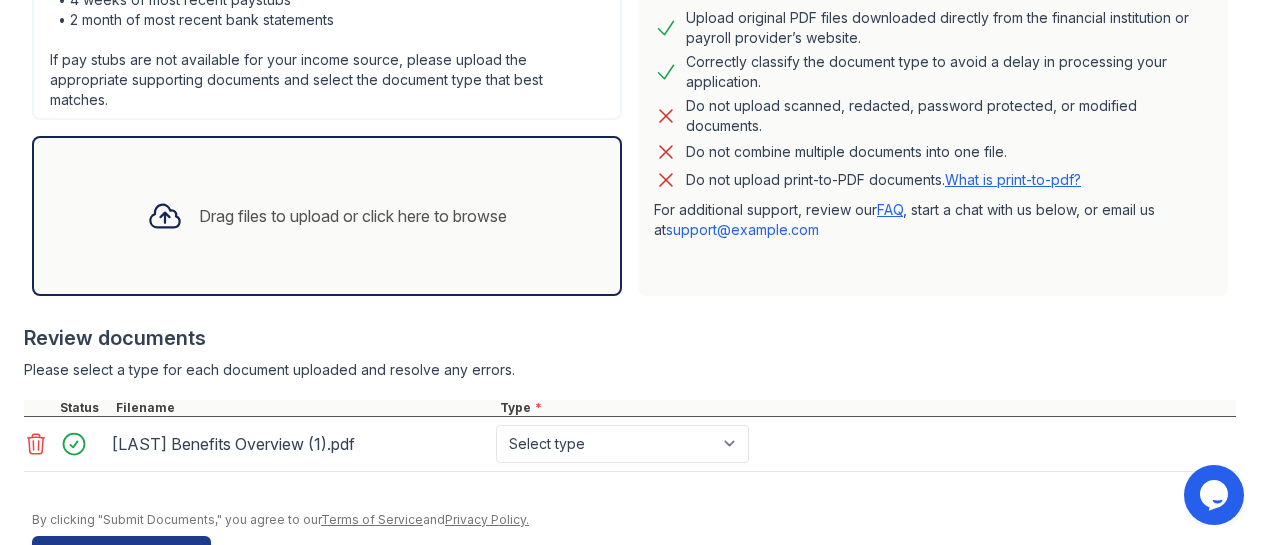 scroll, scrollTop: 555, scrollLeft: 0, axis: vertical 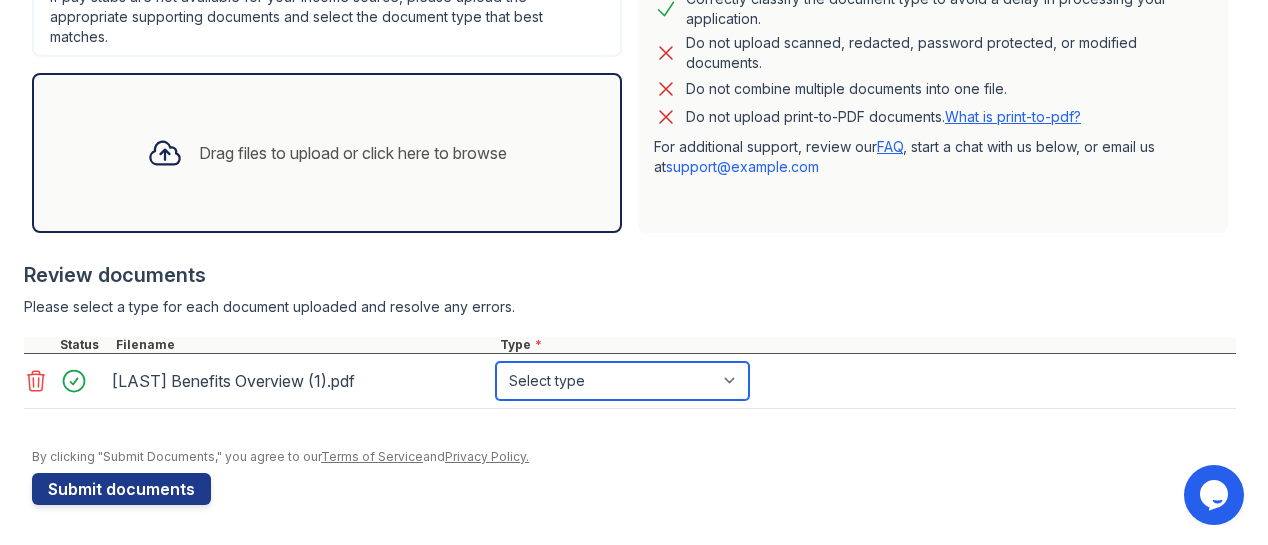 click on "Select type
Paystub
Bank Statement
Offer Letter
Tax Documents
Benefit Award Letter
Investment Account Statement
Other" at bounding box center (622, 381) 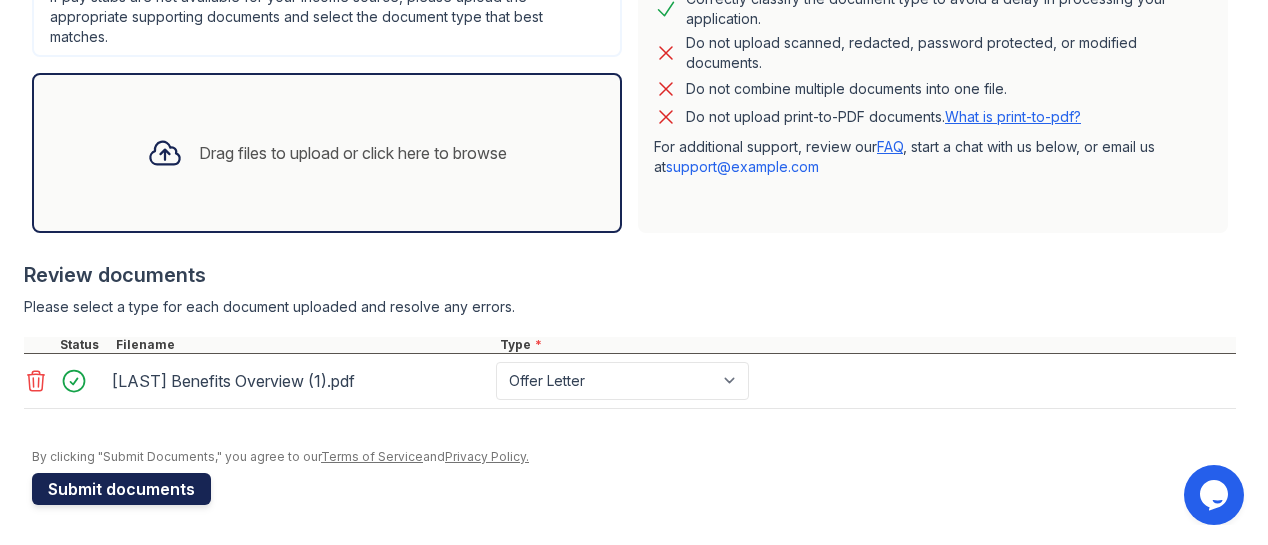 click on "Submit documents" at bounding box center (121, 489) 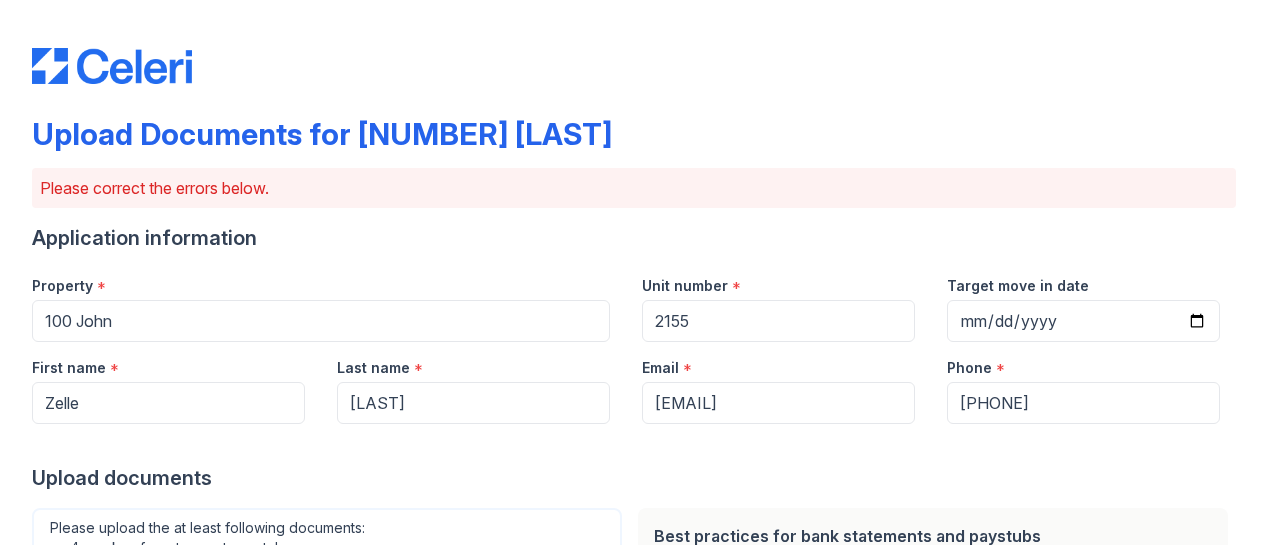 click on "Upload documents" at bounding box center [634, 478] 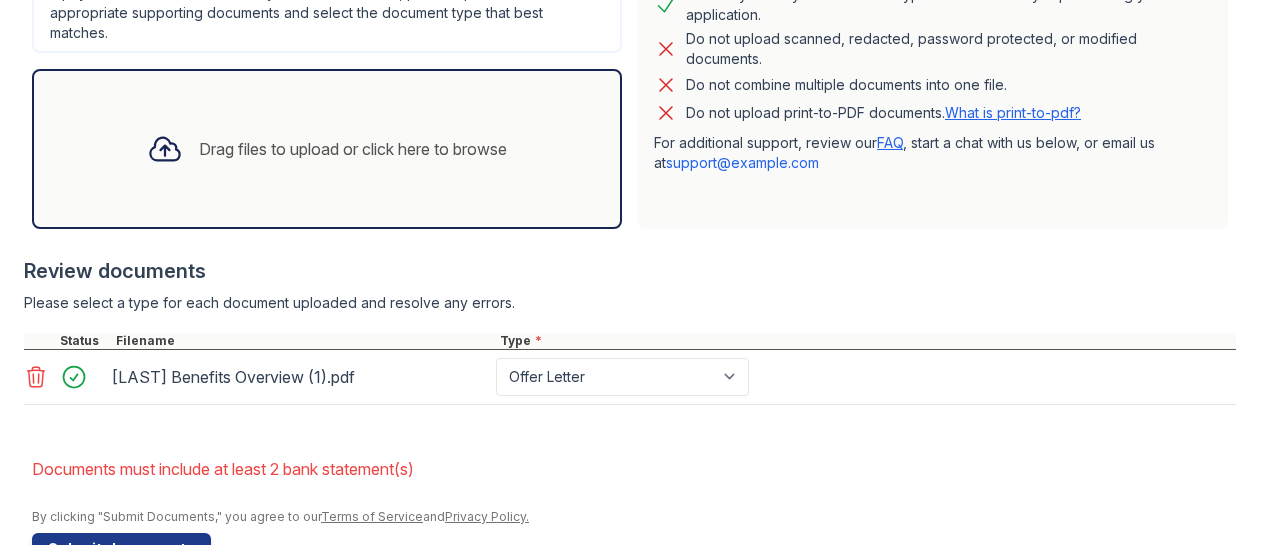 scroll, scrollTop: 675, scrollLeft: 0, axis: vertical 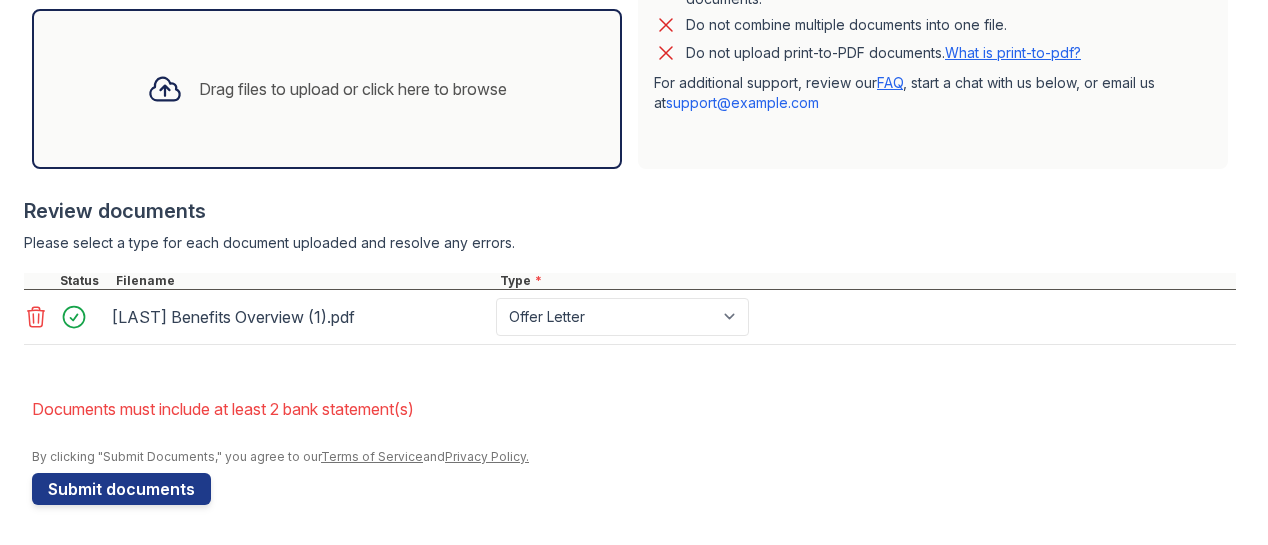 click on "Drag files to upload or click here to browse" at bounding box center (353, 89) 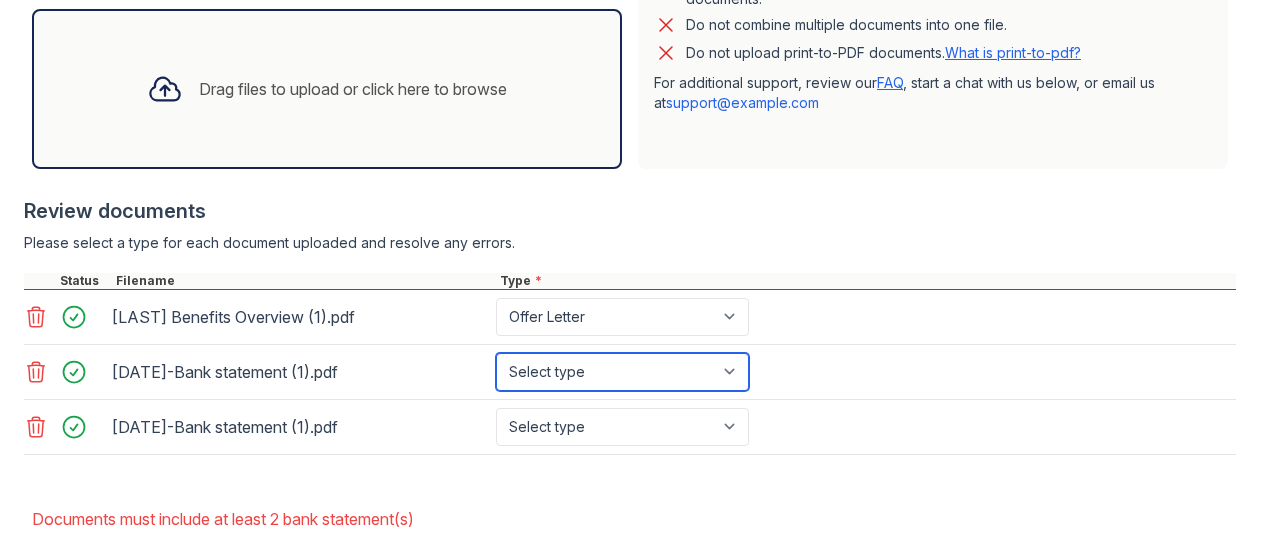 click on "Select type
Paystub
Bank Statement
Offer Letter
Tax Documents
Benefit Award Letter
Investment Account Statement
Other" at bounding box center [622, 372] 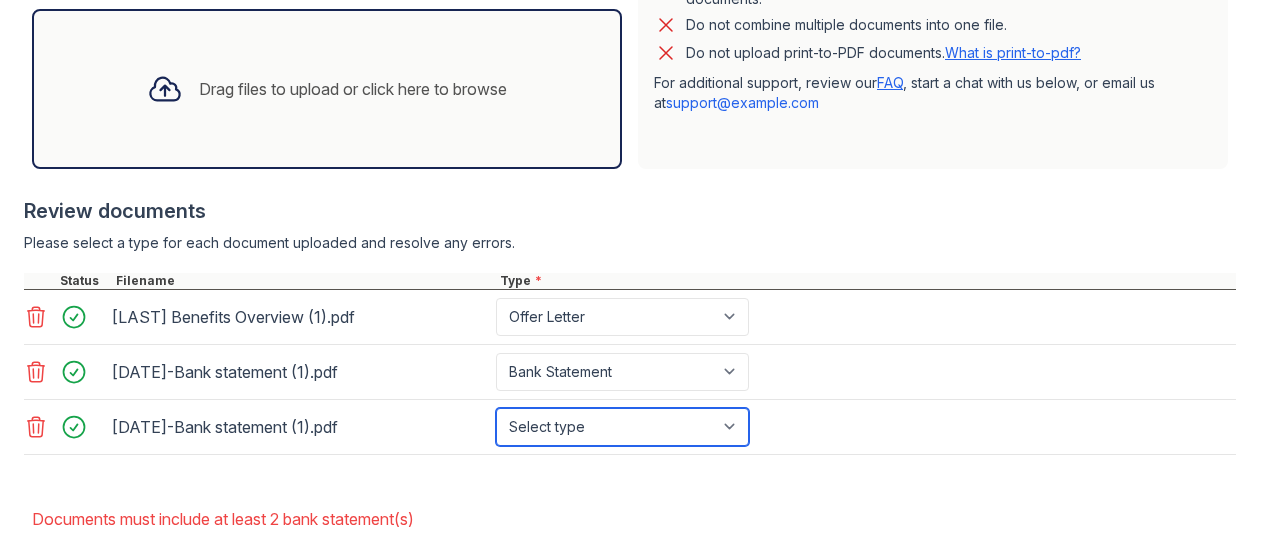 click on "Select type
Paystub
Bank Statement
Offer Letter
Tax Documents
Benefit Award Letter
Investment Account Statement
Other" at bounding box center (622, 427) 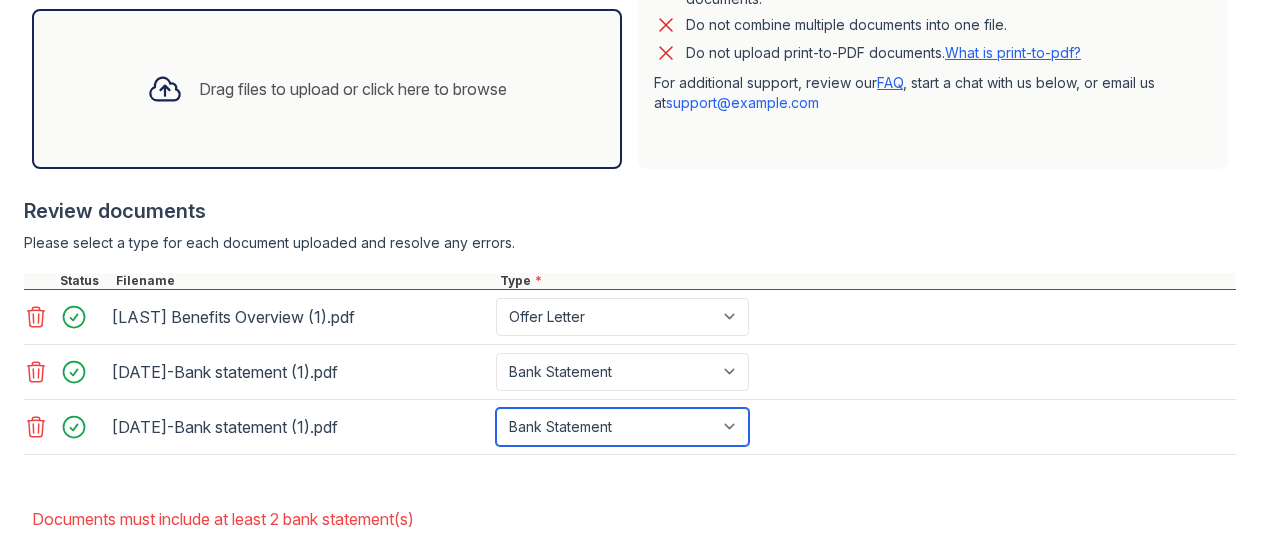 scroll, scrollTop: 778, scrollLeft: 0, axis: vertical 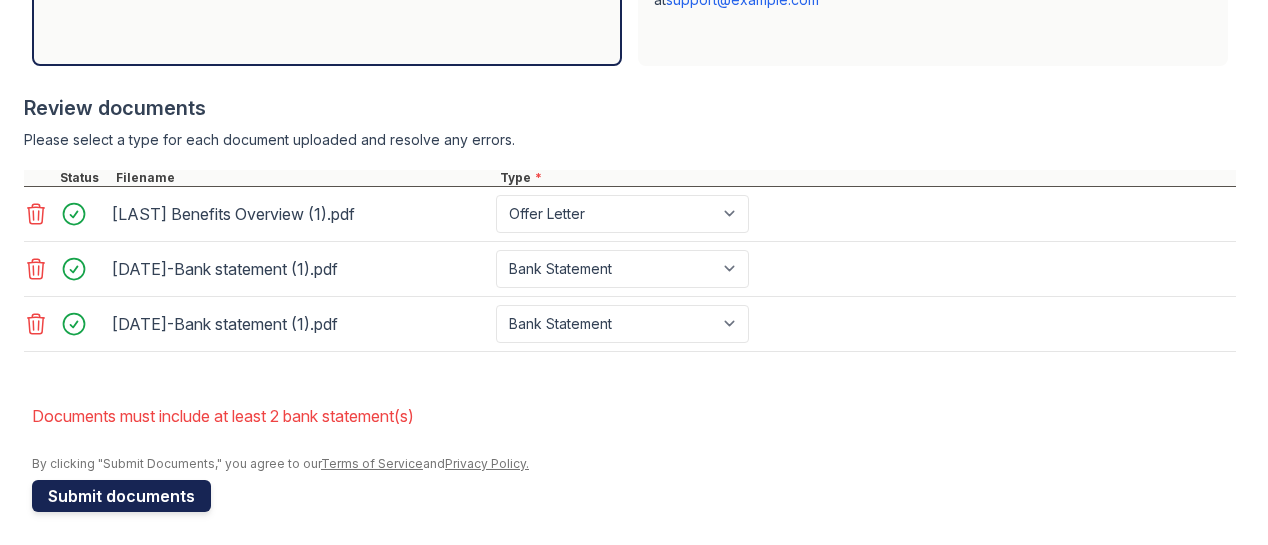 click on "Submit documents" at bounding box center (121, 496) 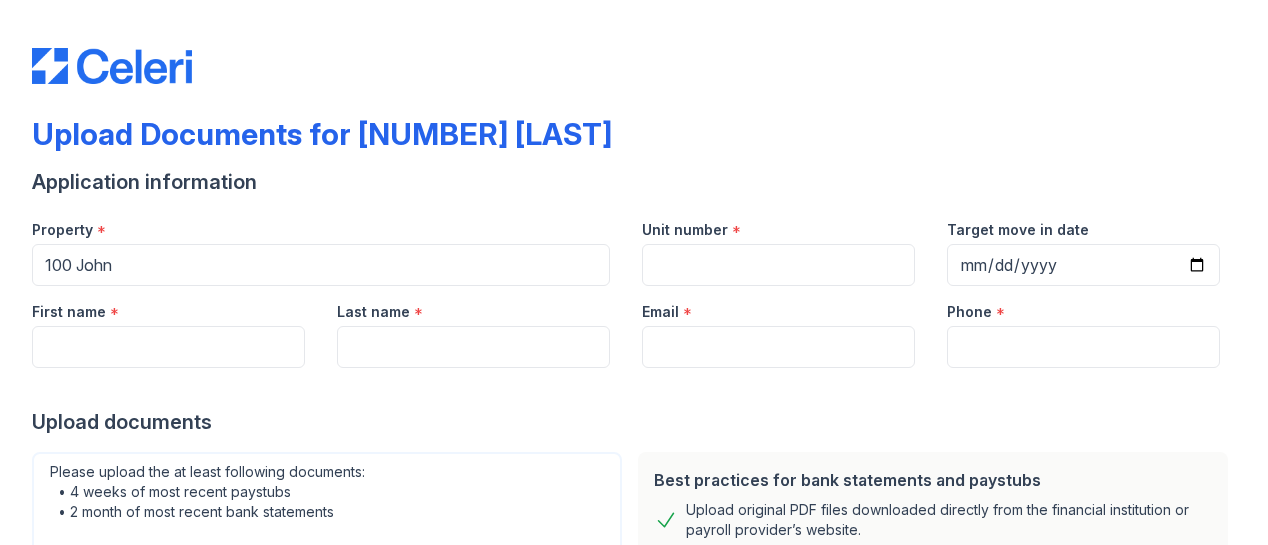 scroll, scrollTop: 0, scrollLeft: 0, axis: both 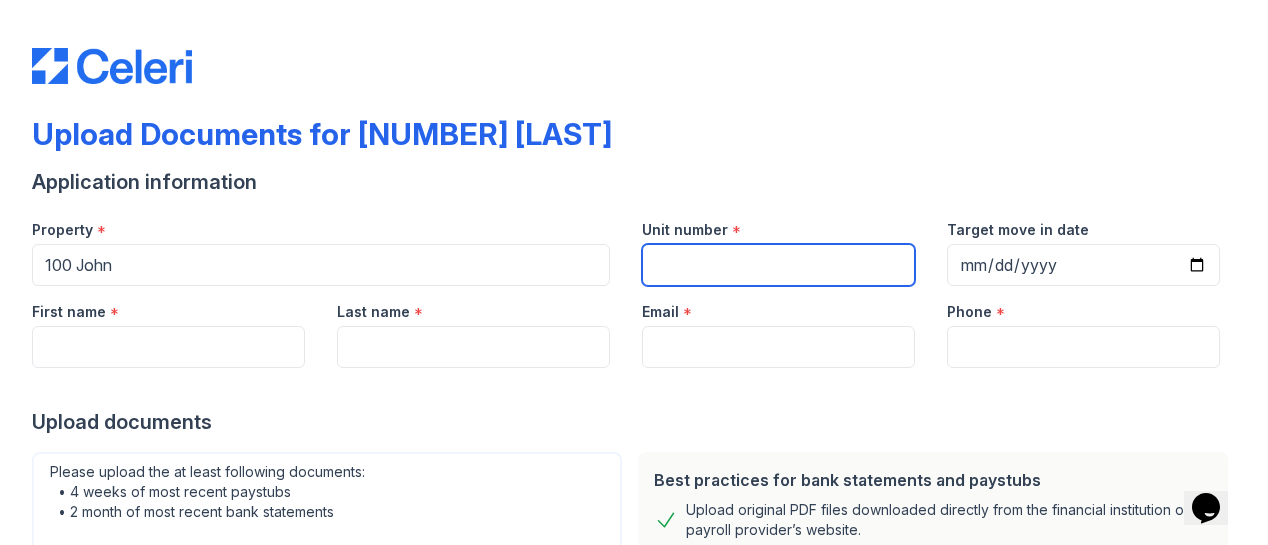 click on "Unit number" at bounding box center [778, 265] 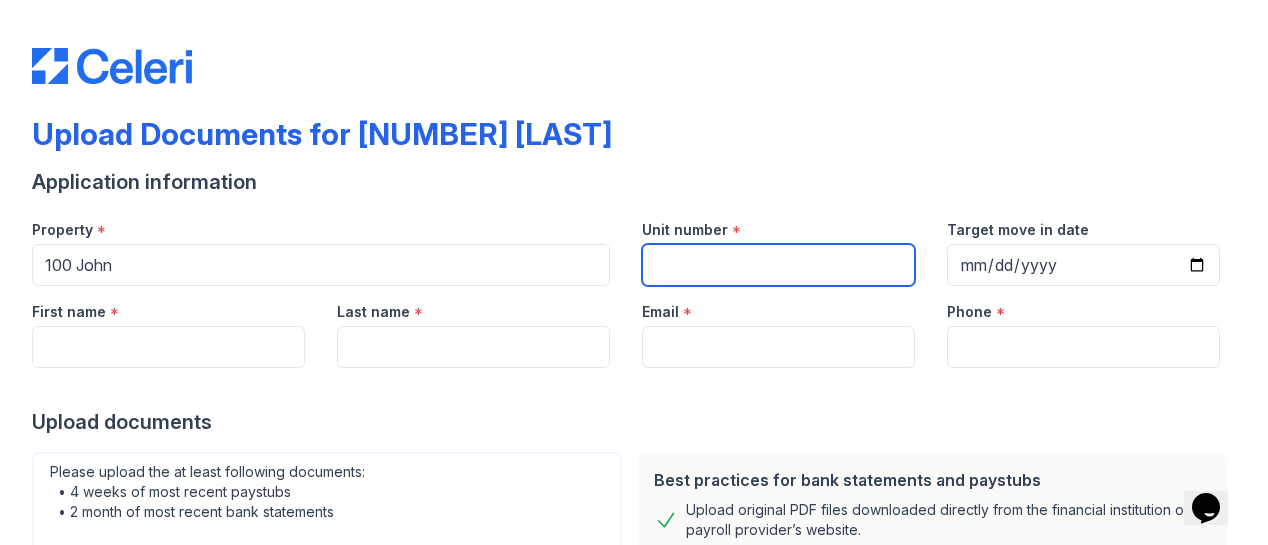 type on "2155" 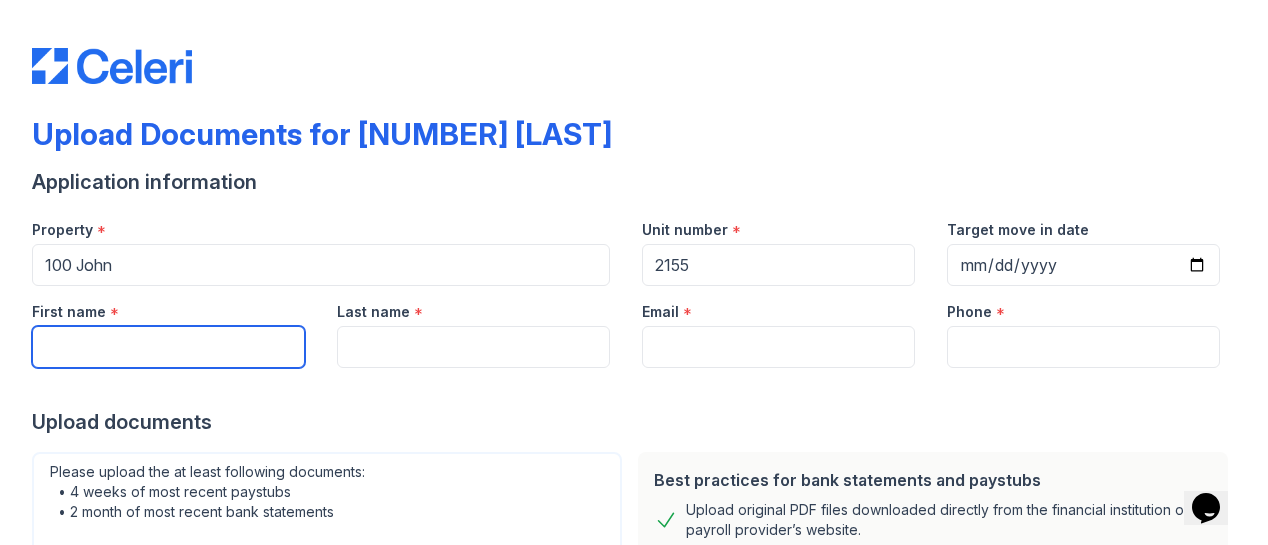 click on "First name" at bounding box center [168, 347] 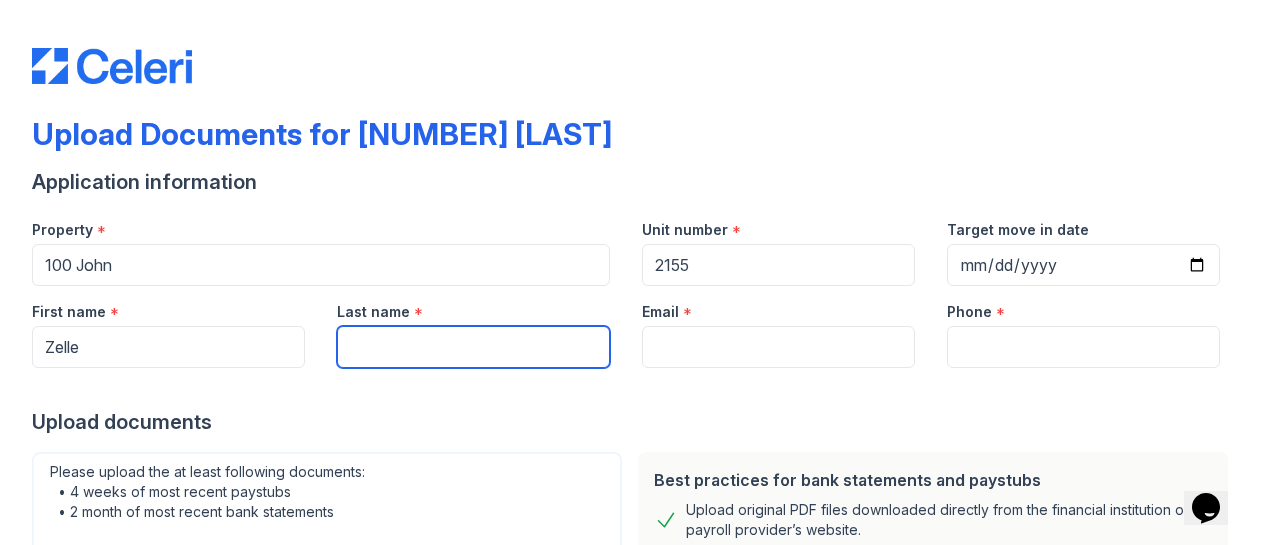 click on "Last name" at bounding box center (473, 347) 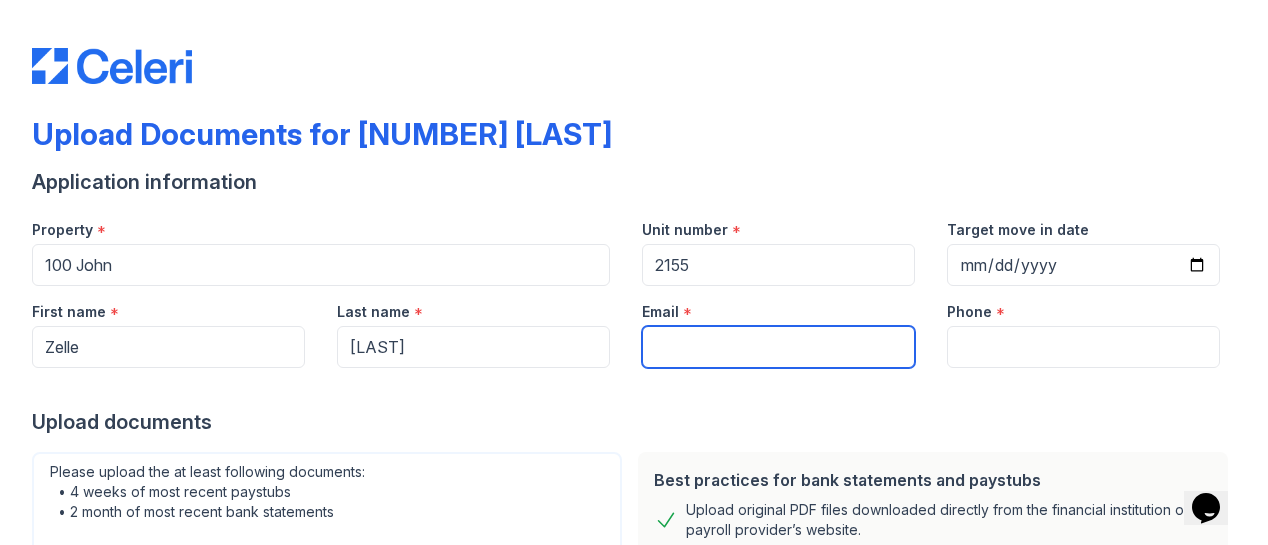 click on "Email" at bounding box center [778, 347] 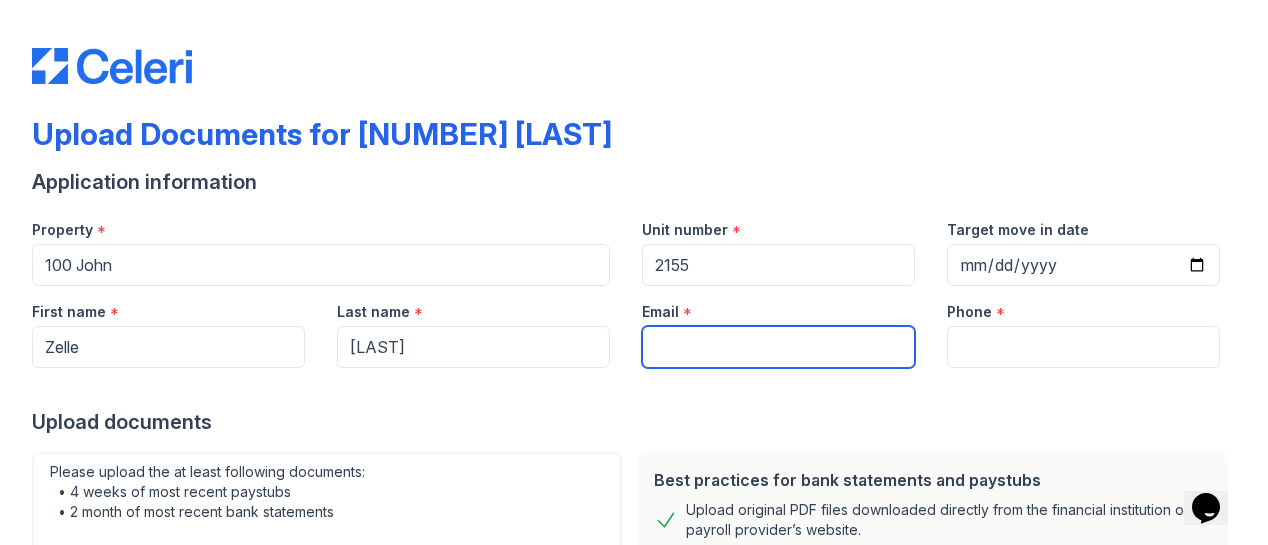 type on "[EMAIL]" 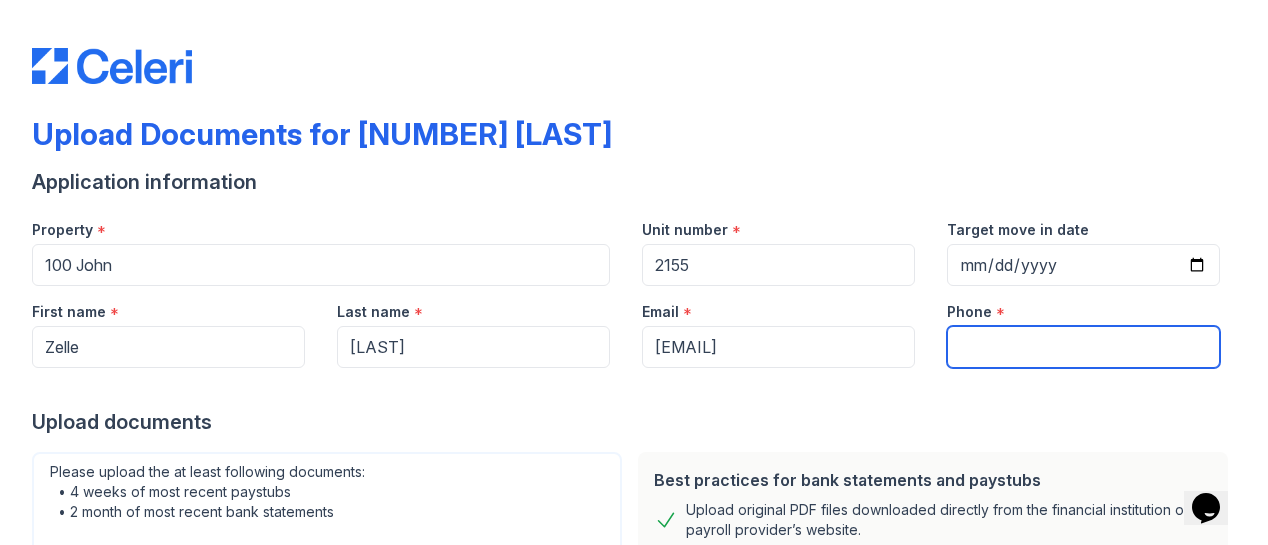 click on "Phone" at bounding box center [1083, 347] 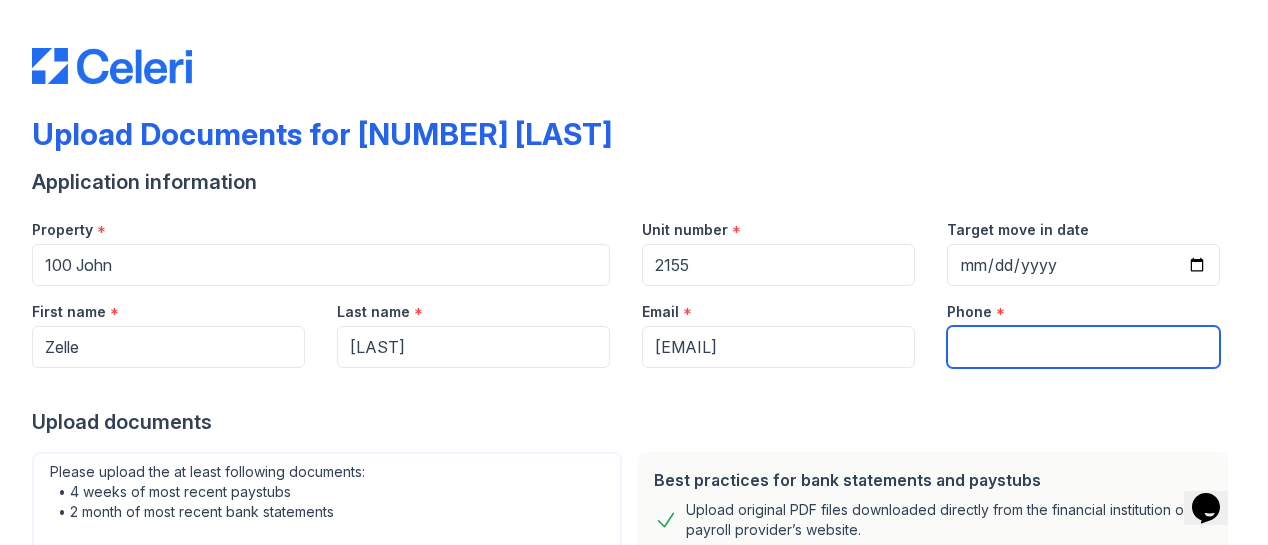 type on "[PHONE]" 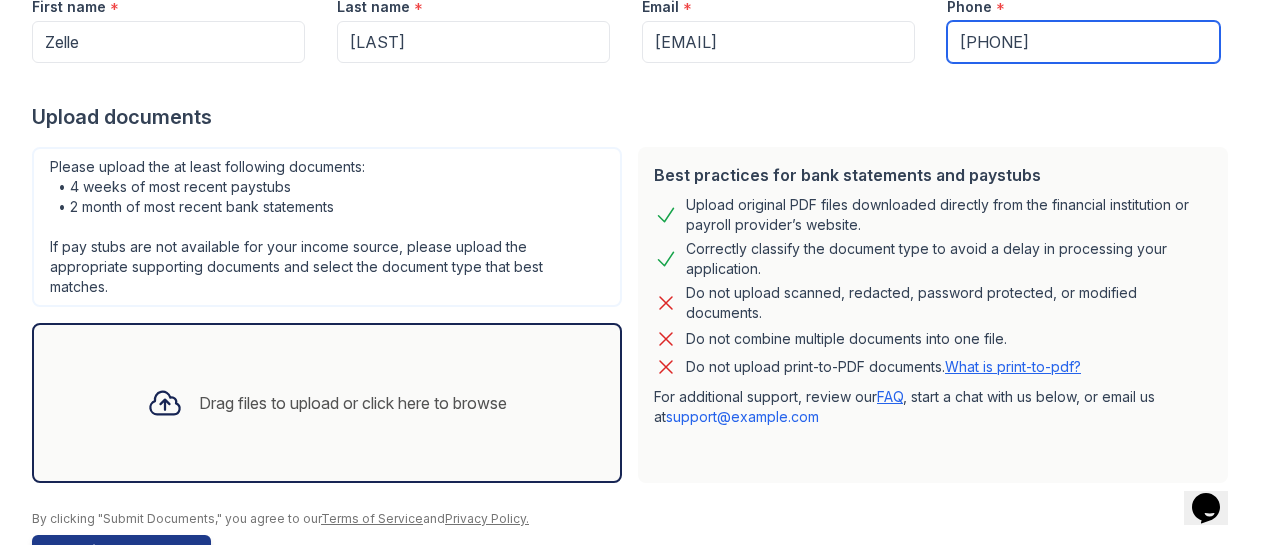 scroll, scrollTop: 306, scrollLeft: 0, axis: vertical 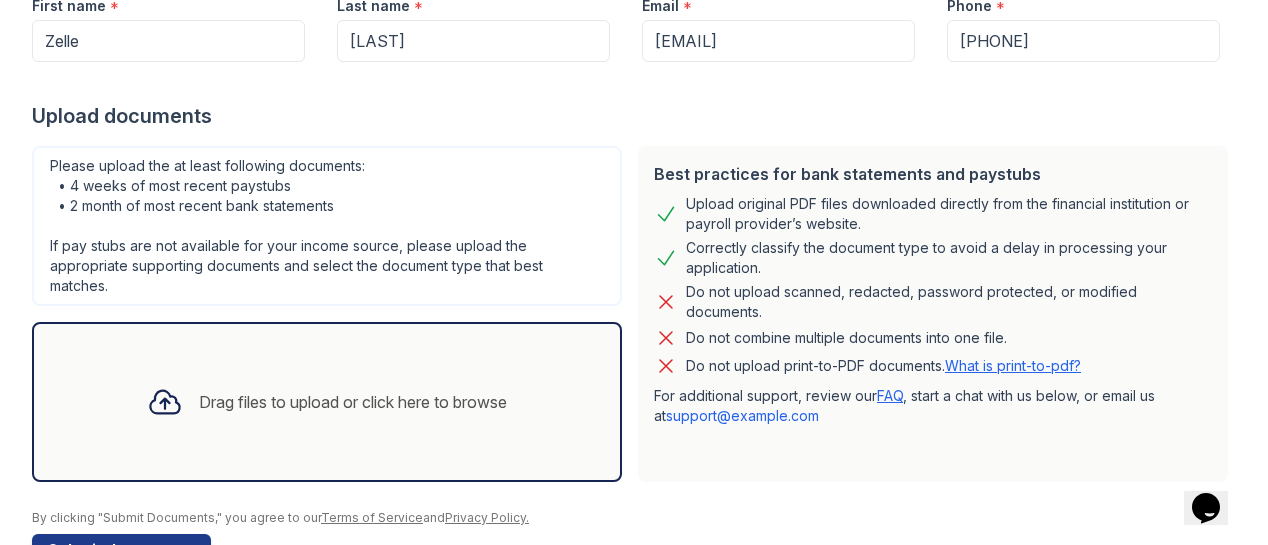 click on "Drag files to upload or click here to browse" at bounding box center (353, 402) 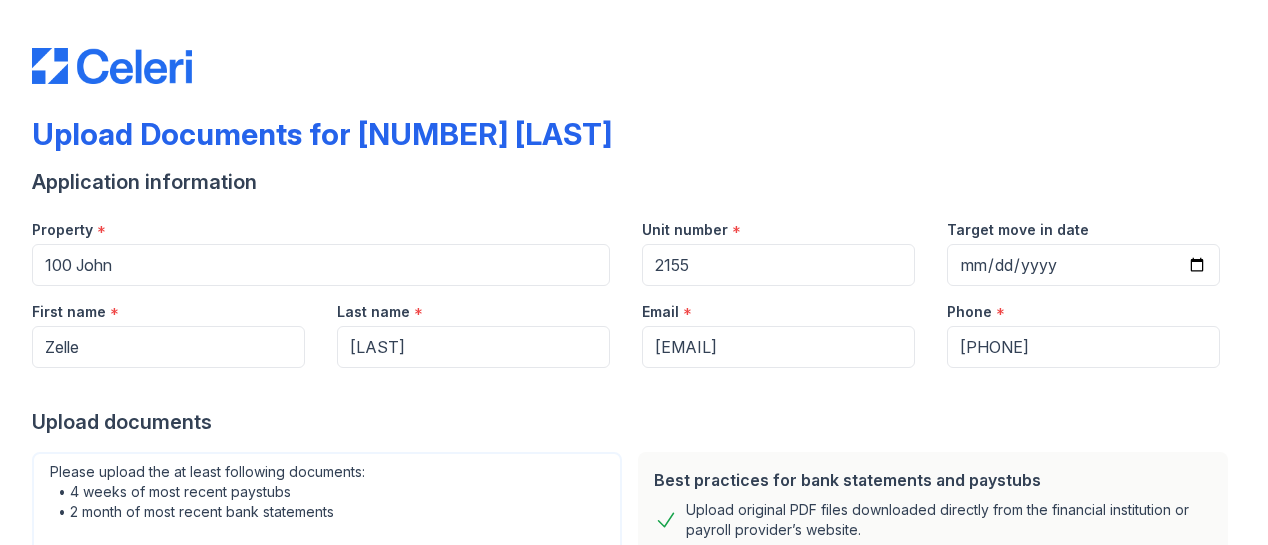 scroll, scrollTop: 0, scrollLeft: 0, axis: both 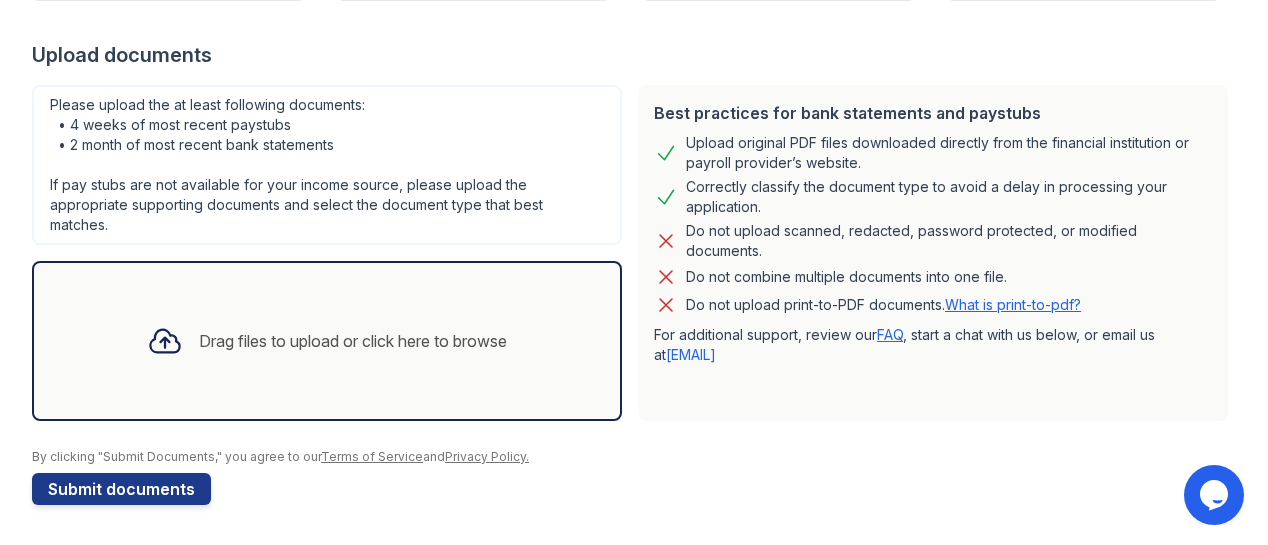 click on "Drag files to upload or click here to browse" at bounding box center [353, 341] 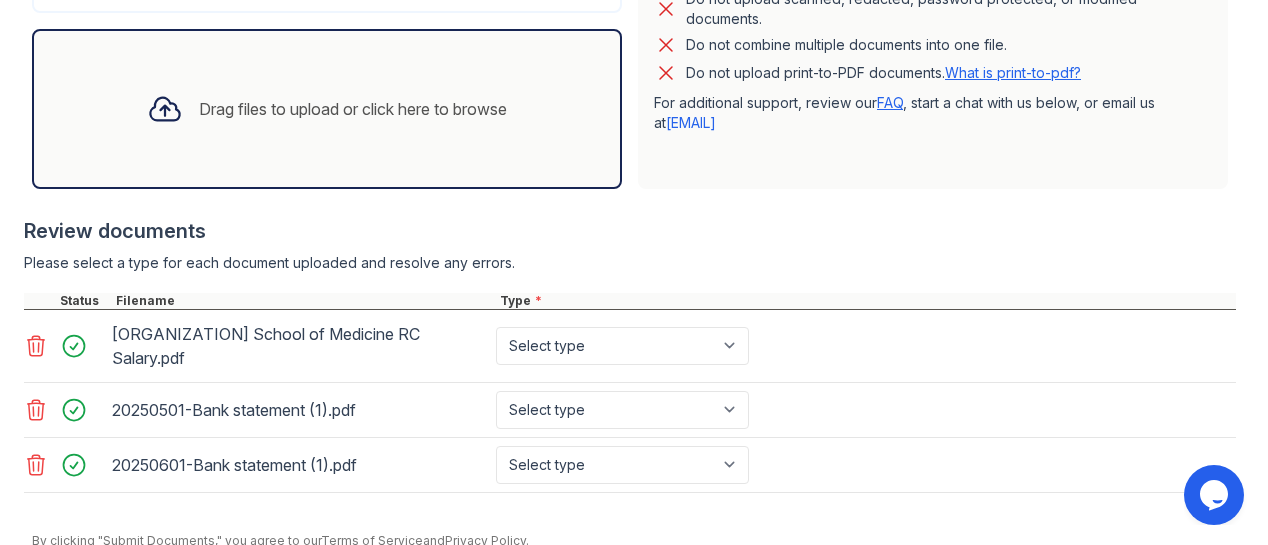 scroll, scrollTop: 665, scrollLeft: 0, axis: vertical 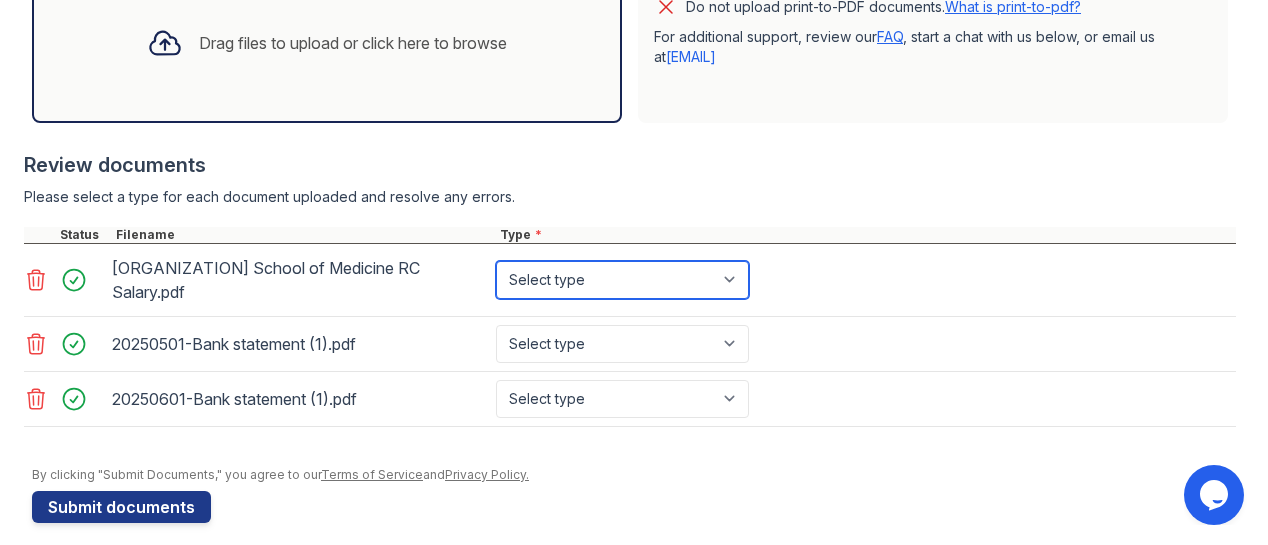 click on "Select type
Paystub
Bank Statement
Offer Letter
Tax Documents
Benefit Award Letter
Investment Account Statement
Other" at bounding box center (622, 280) 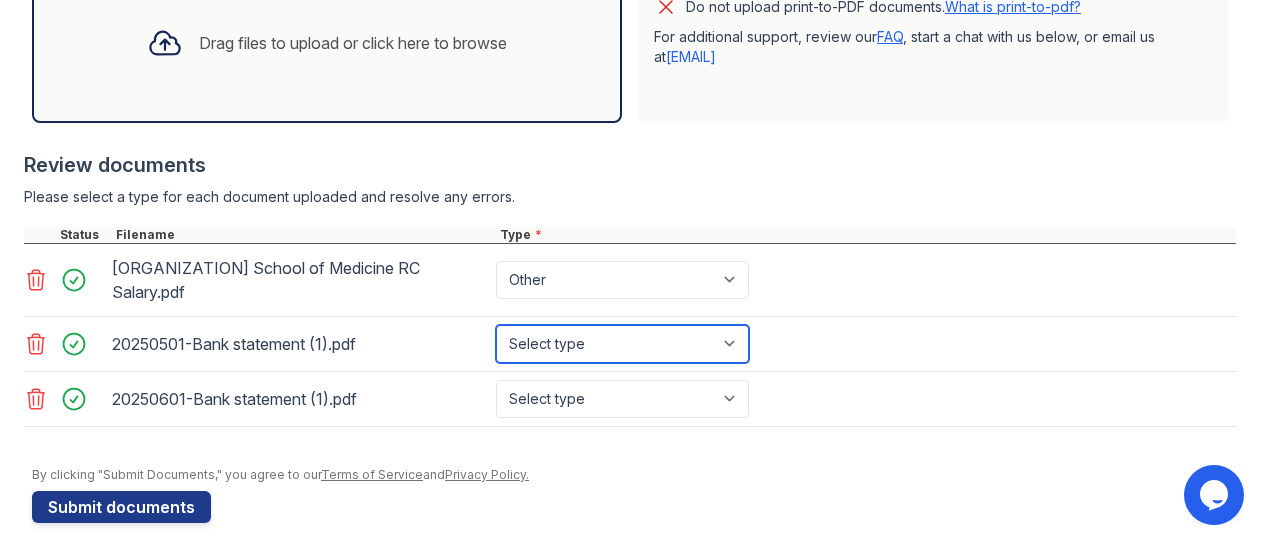 click on "Select type
Paystub
Bank Statement
Offer Letter
Tax Documents
Benefit Award Letter
Investment Account Statement
Other" at bounding box center [622, 344] 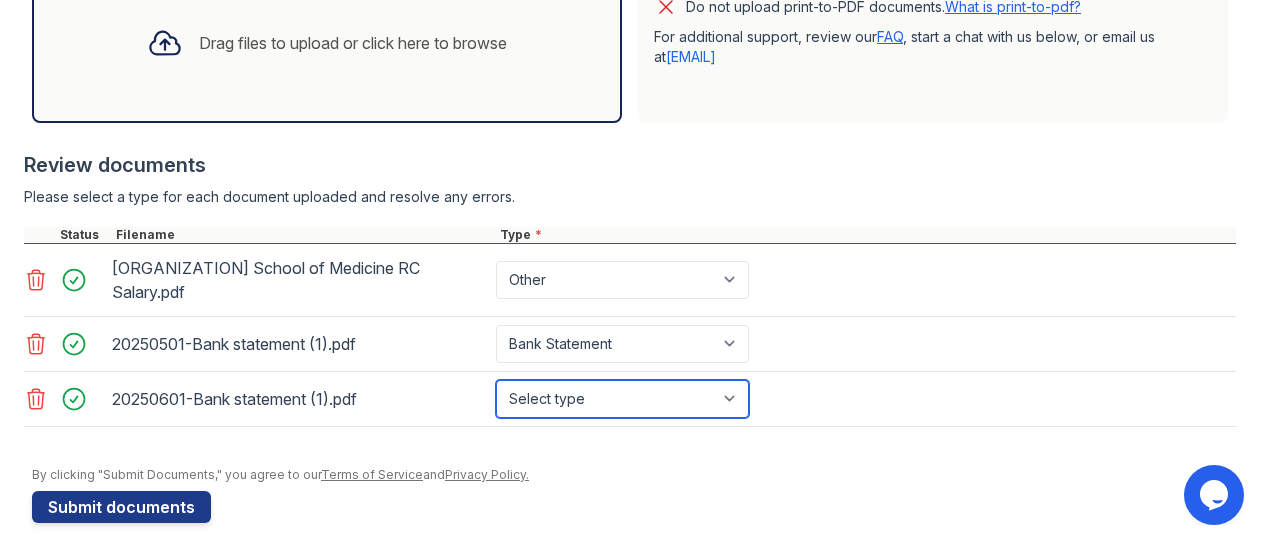 click on "Select type
Paystub
Bank Statement
Offer Letter
Tax Documents
Benefit Award Letter
Investment Account Statement
Other" at bounding box center [622, 399] 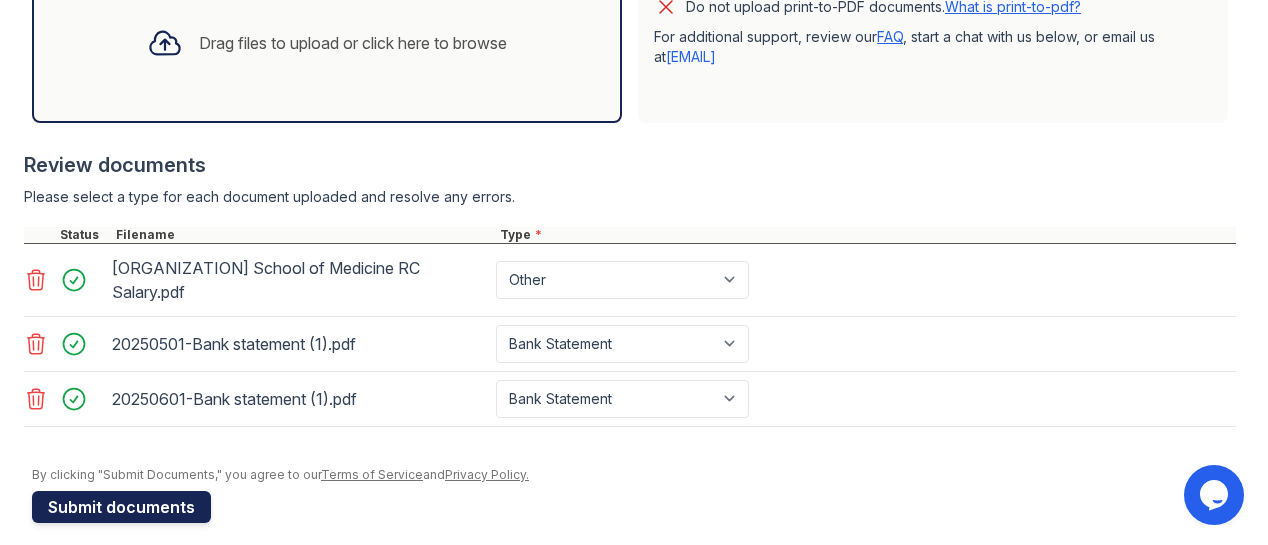 click on "Submit documents" at bounding box center [121, 507] 